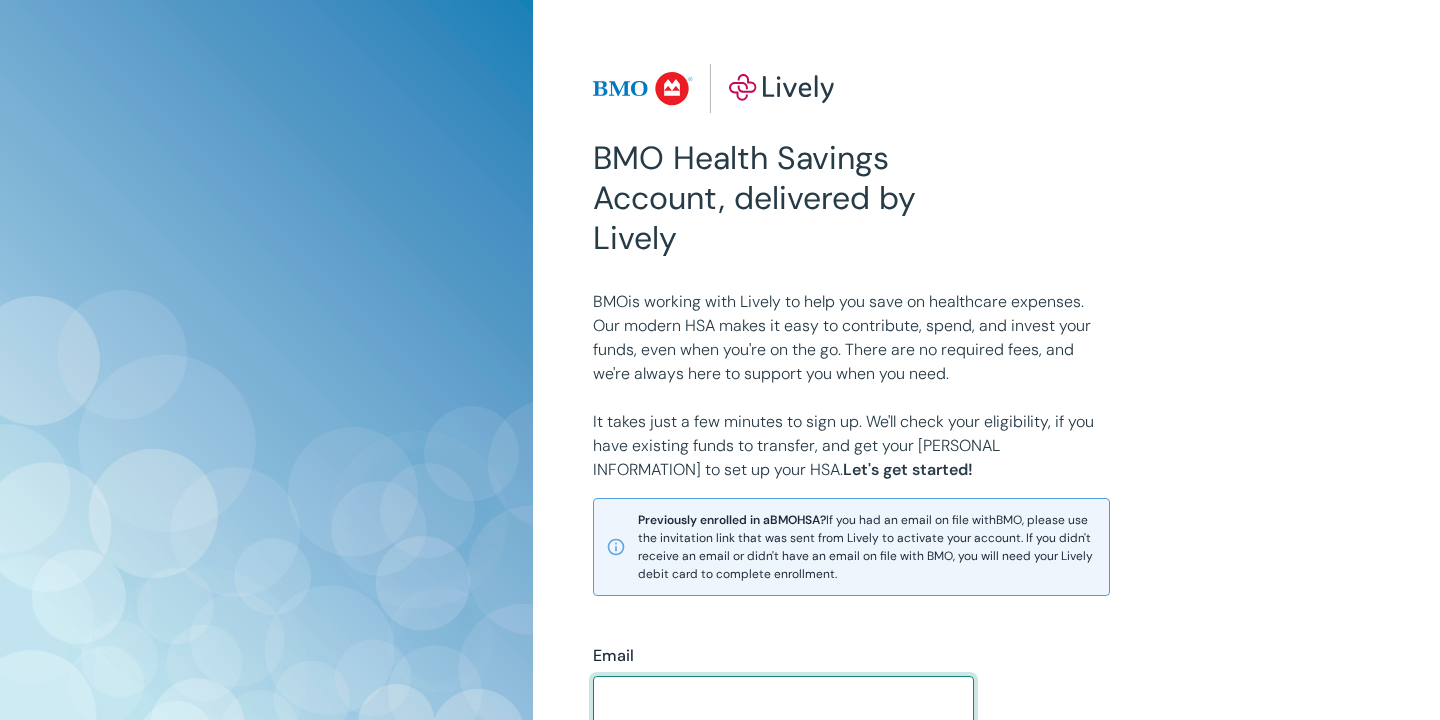 scroll, scrollTop: 0, scrollLeft: 0, axis: both 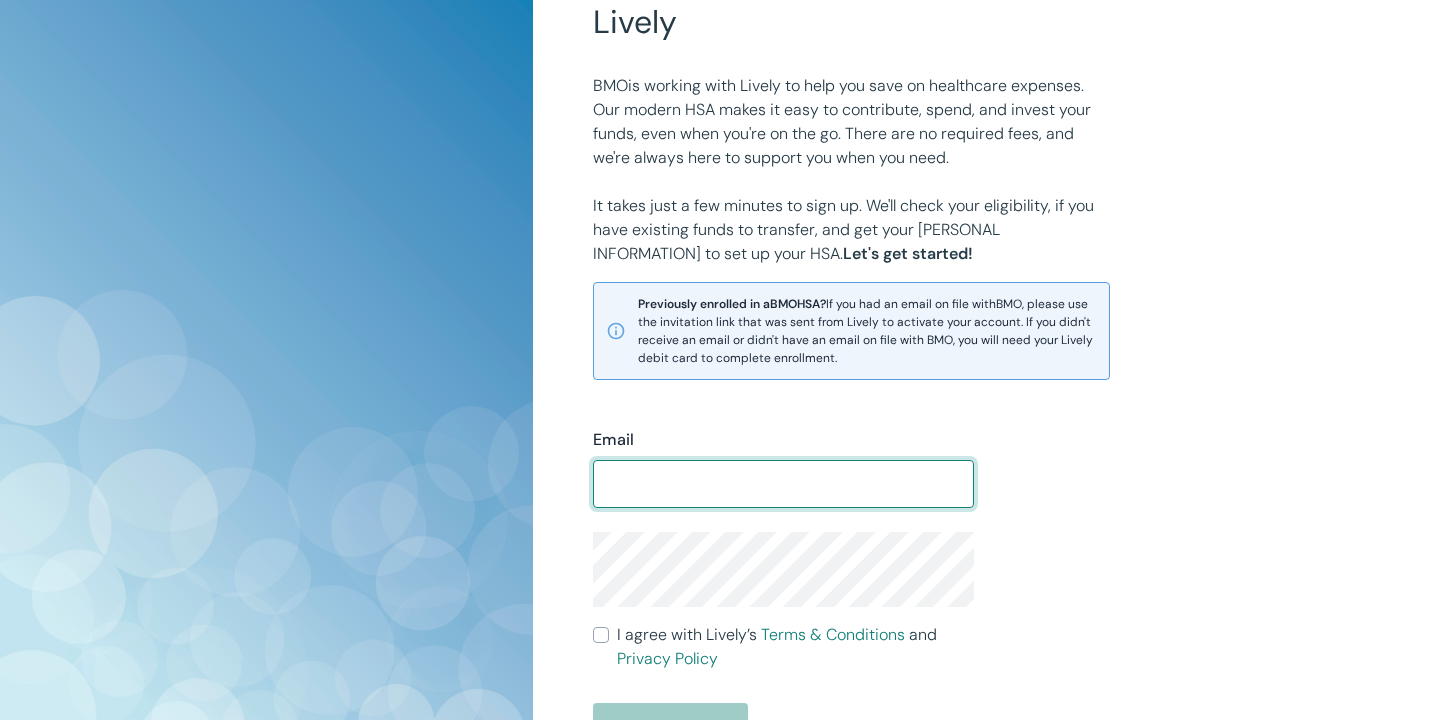 click on "Email" at bounding box center (784, 484) 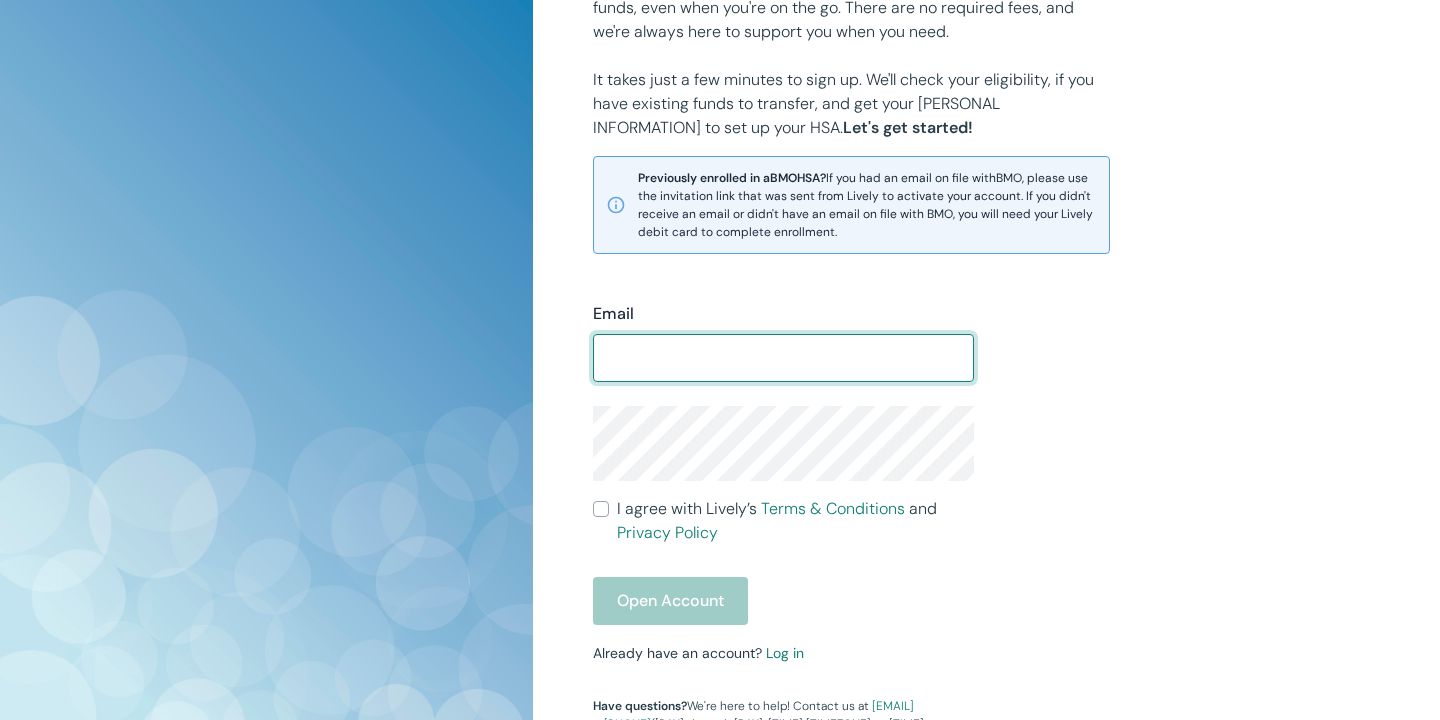 scroll, scrollTop: 406, scrollLeft: 0, axis: vertical 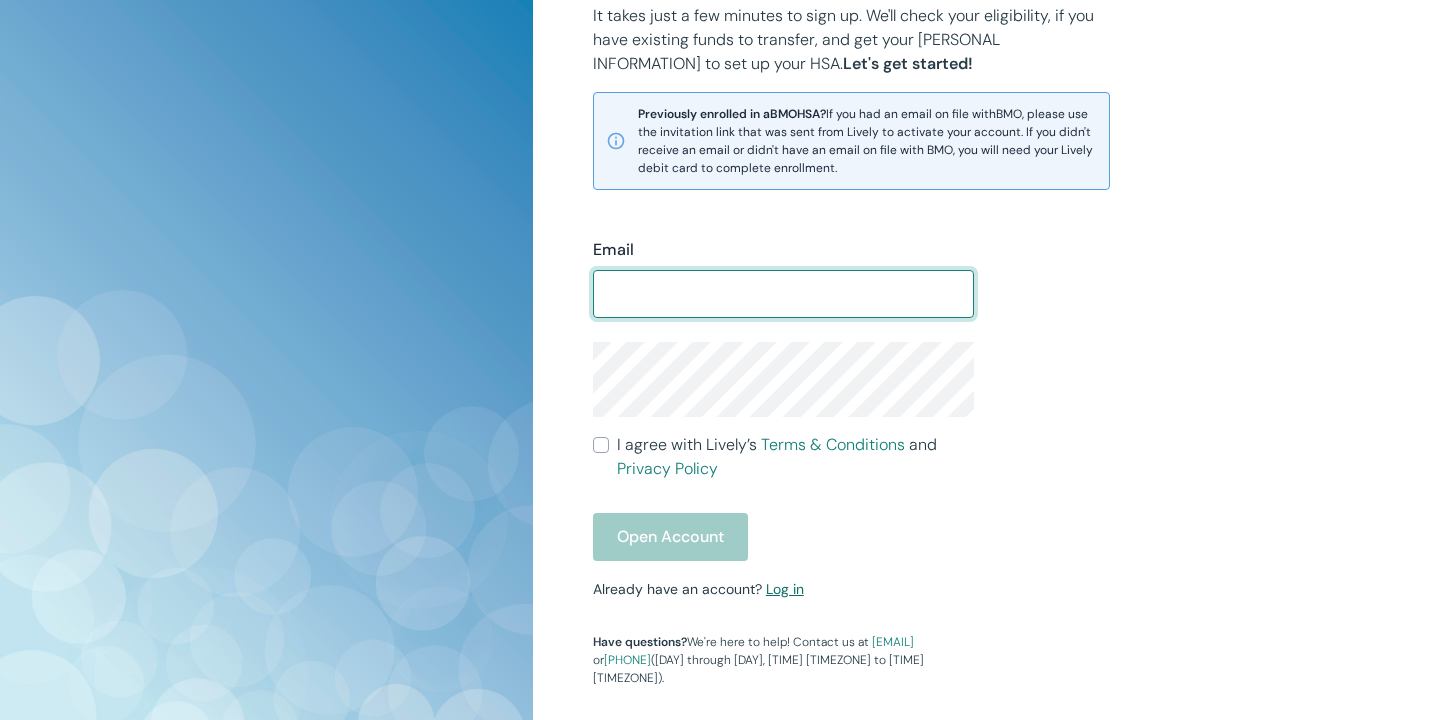 click on "Email ​ I agree with Lively’s   Terms & Conditions   and   Privacy Policy Open Account Already have an account?   Log in Have questions?  We're here to help! Contact us at   support@livelyme.com   or  888-348-2083  (Monday through Friday, 6am PT to 6pm PT)." at bounding box center (772, 450) 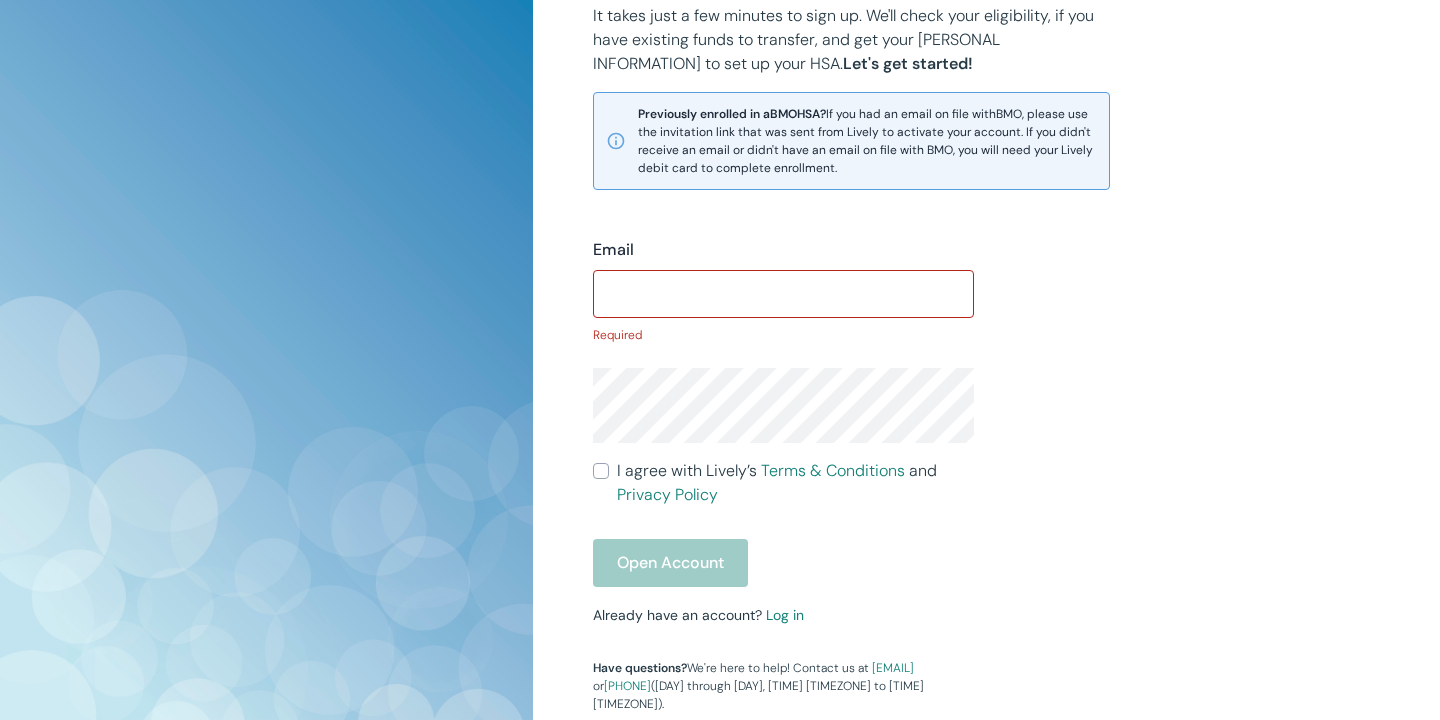 click on "Email" at bounding box center (784, 294) 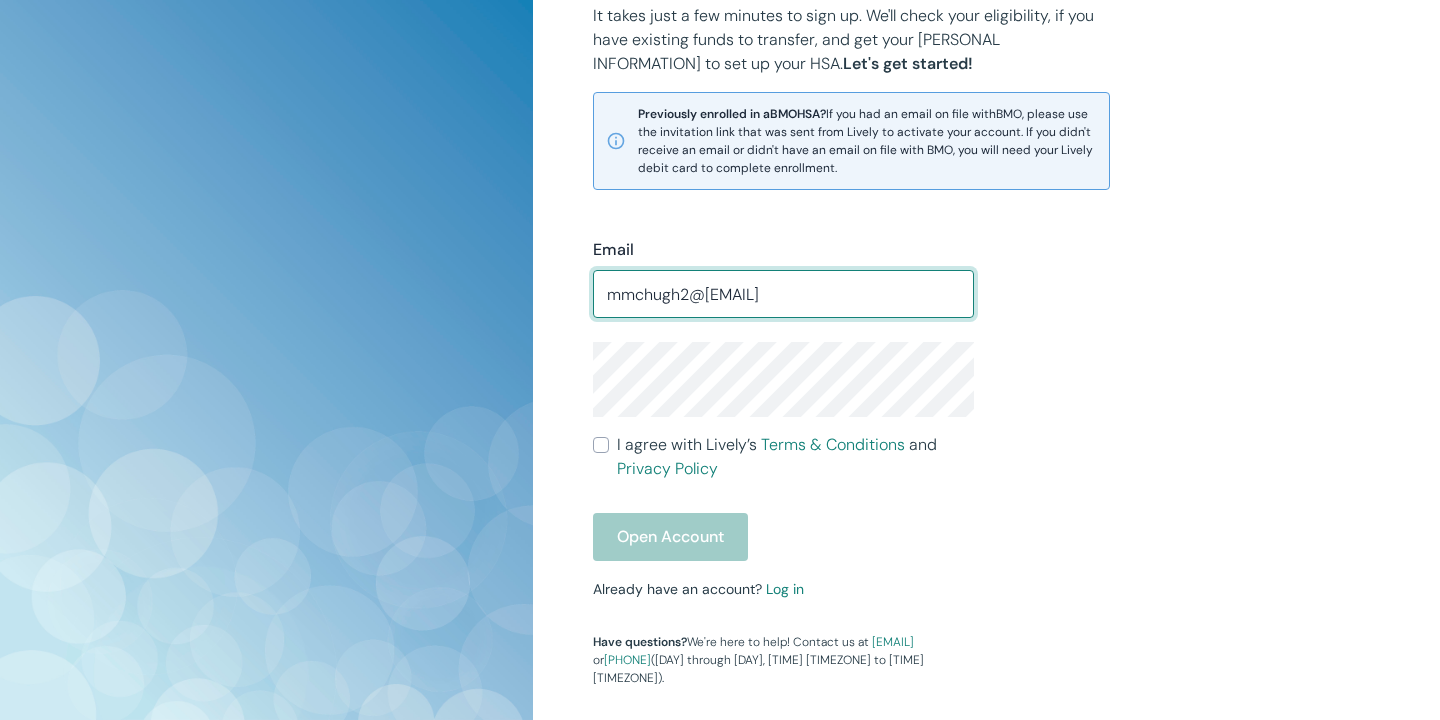 type on "mmchugh2@gmail.com" 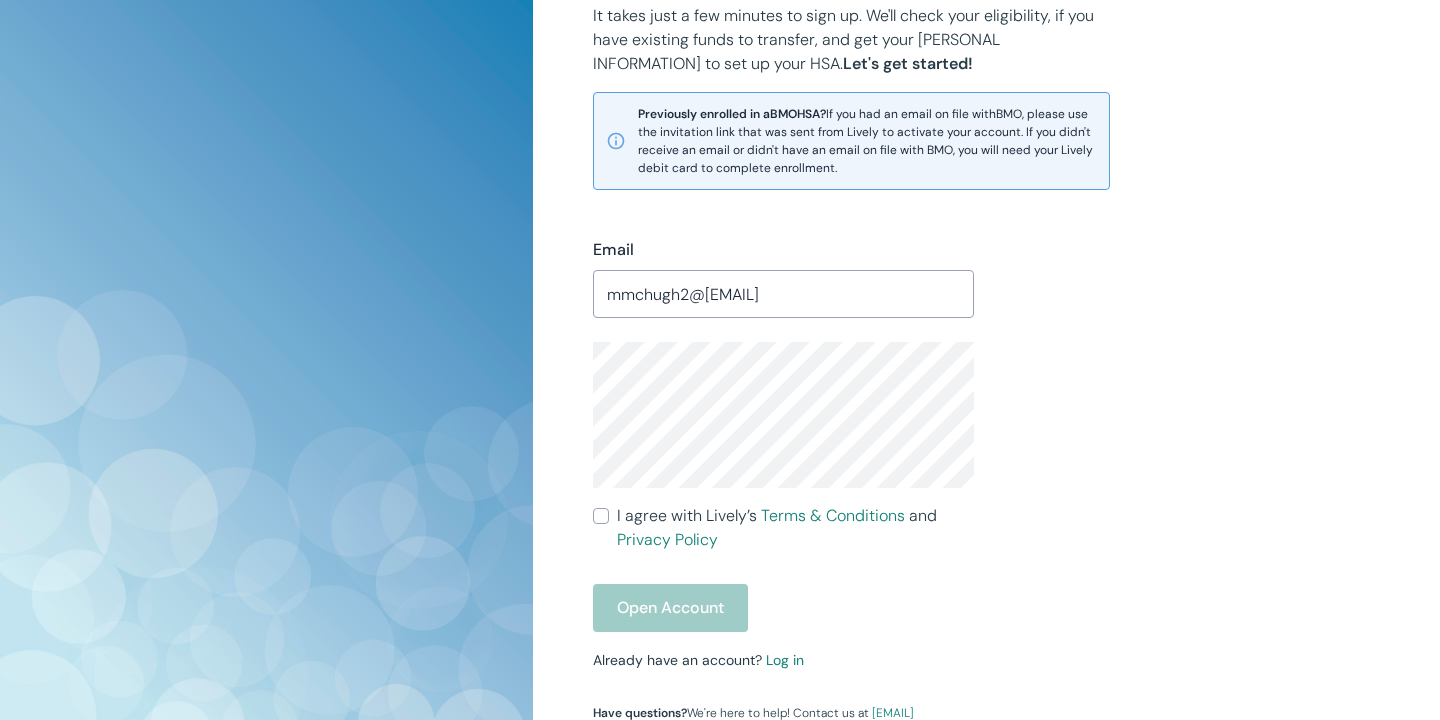 click on "Email mmchugh2@gmail.com ​ I agree with Lively’s   Terms & Conditions   and   Privacy Policy Open Account" at bounding box center (784, 435) 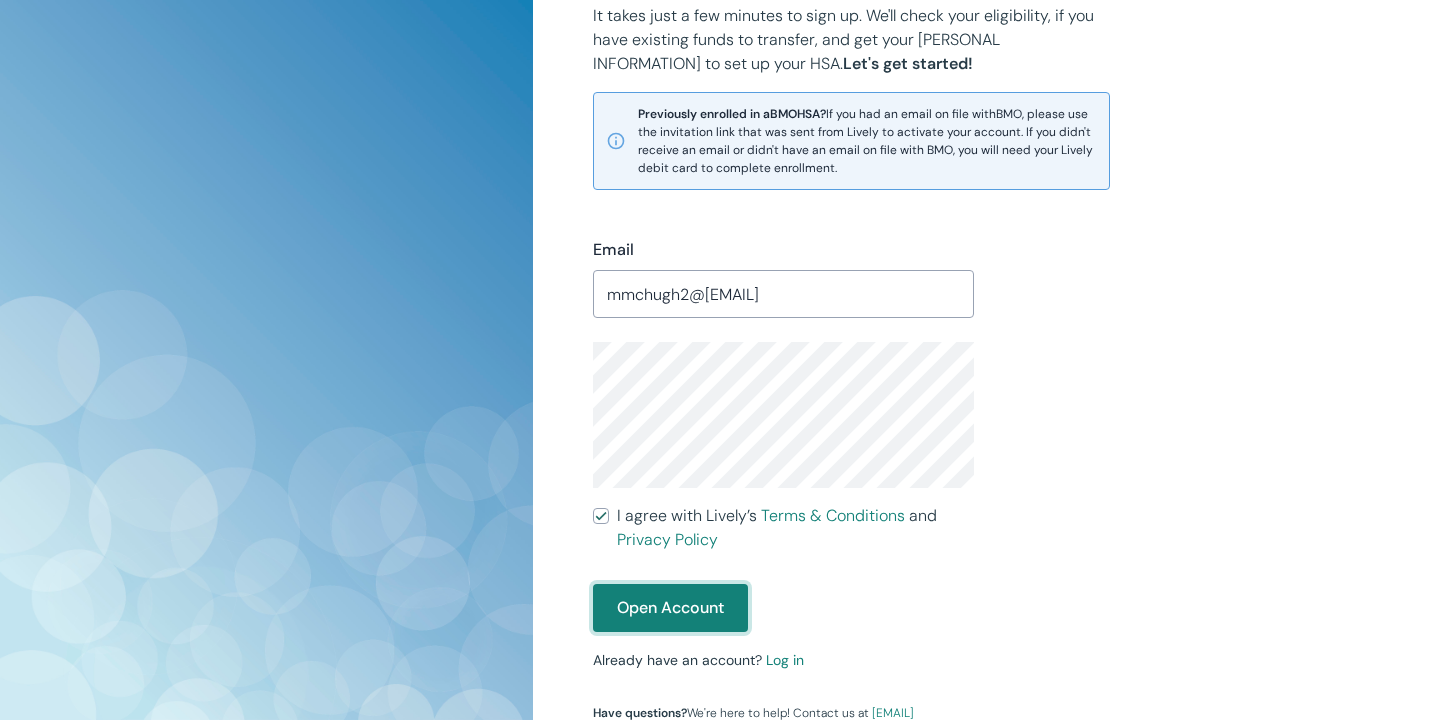 click on "Open Account" at bounding box center [670, 608] 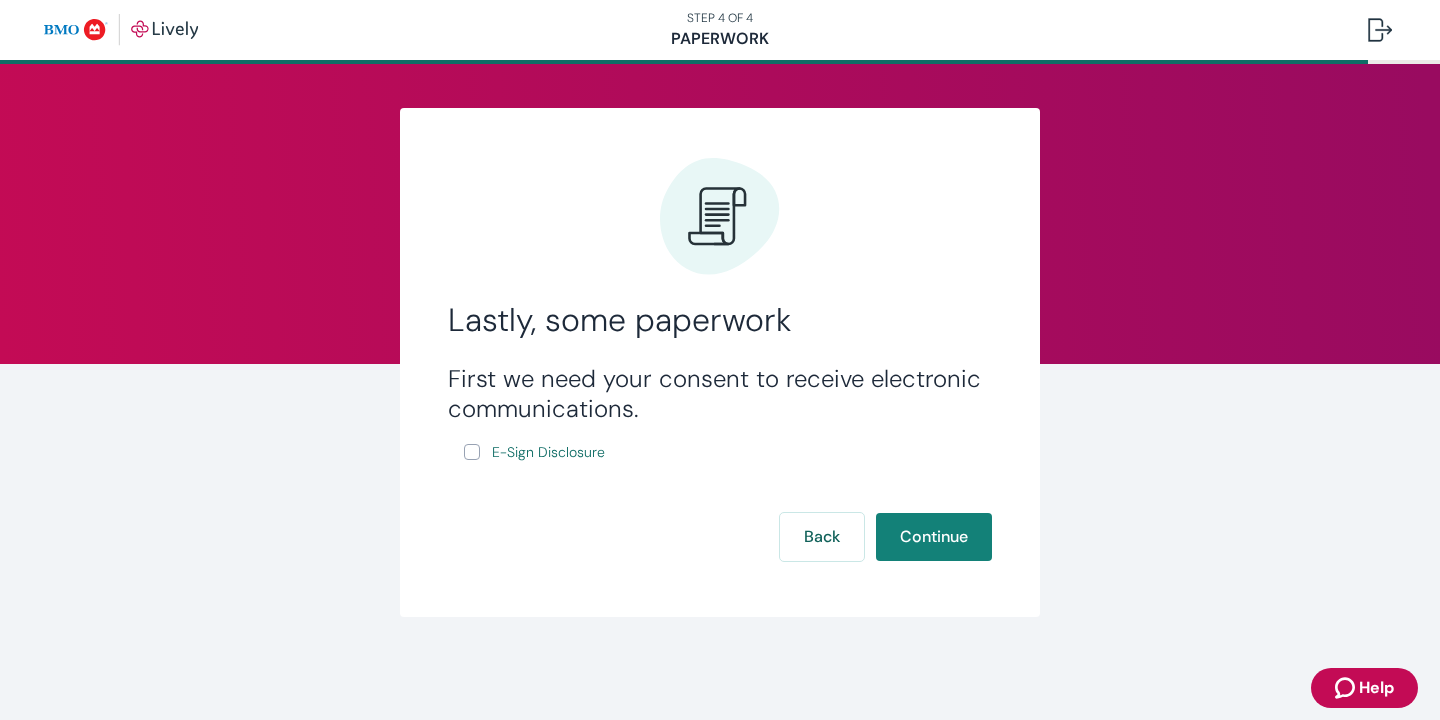 scroll, scrollTop: 0, scrollLeft: 0, axis: both 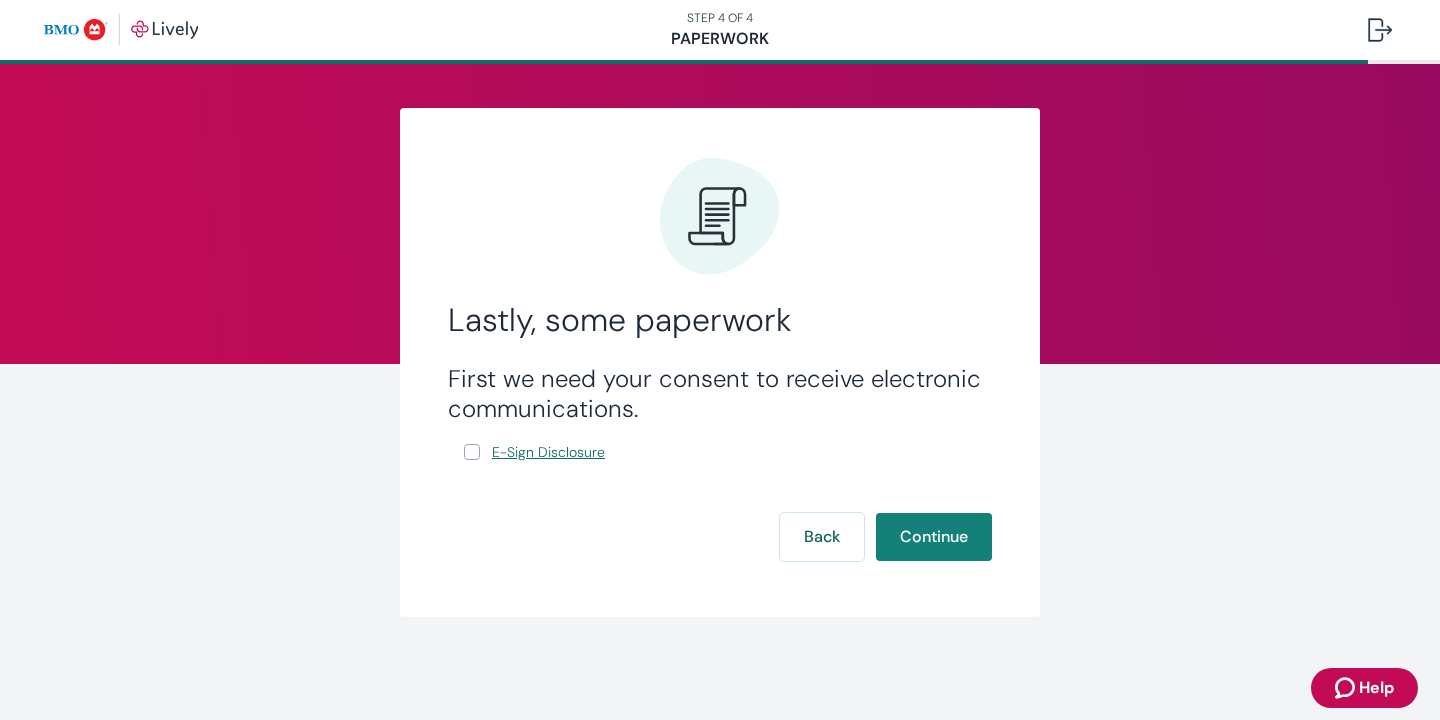 click on "E-Sign Disclosure" at bounding box center (548, 452) 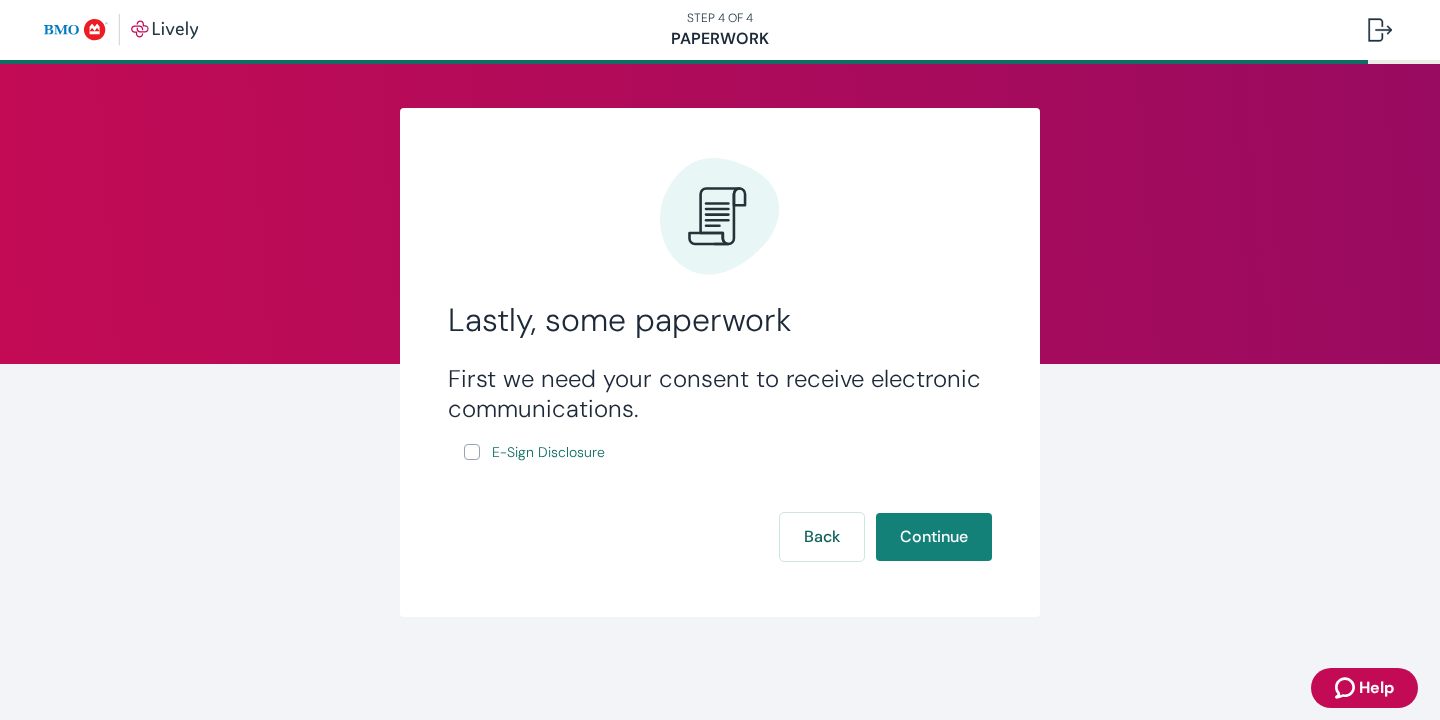 click on "E-Sign Disclosure" at bounding box center [536, 452] 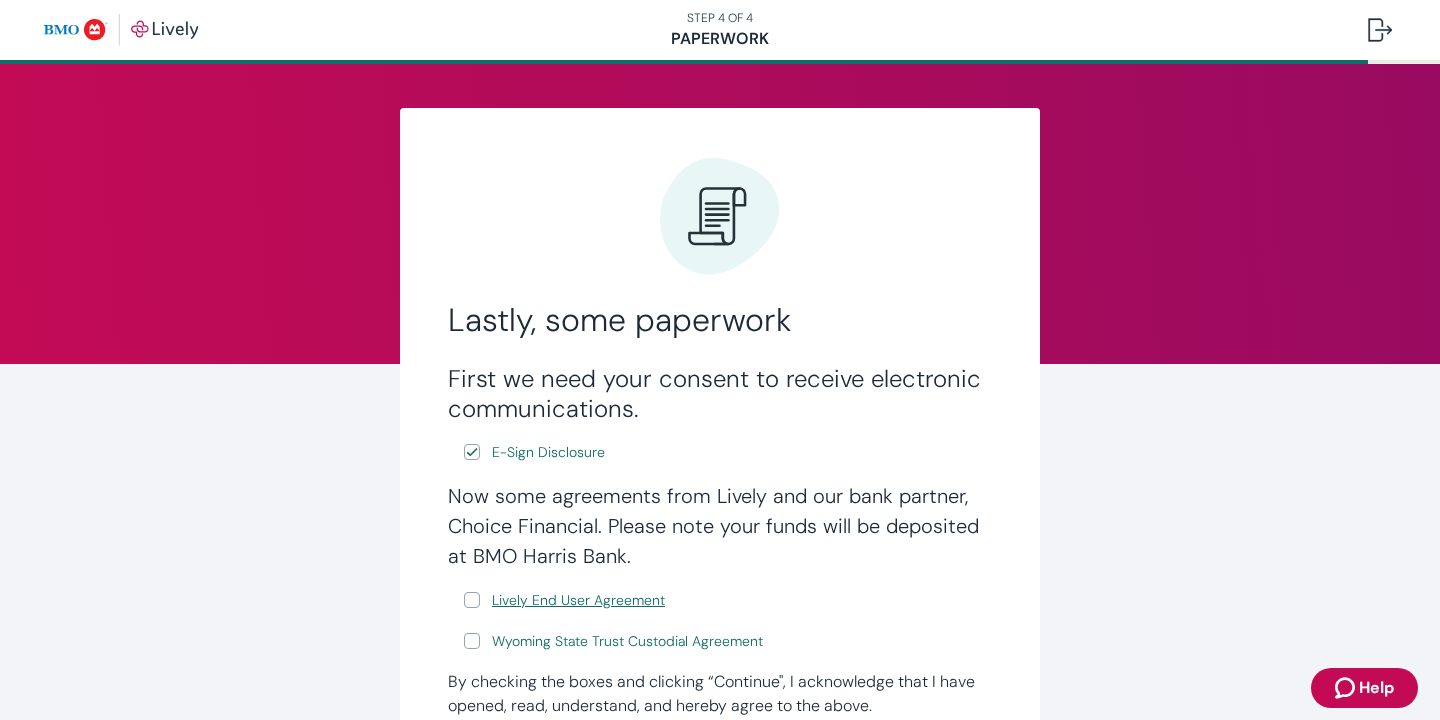 click on "Lively End User Agreement" at bounding box center [578, 600] 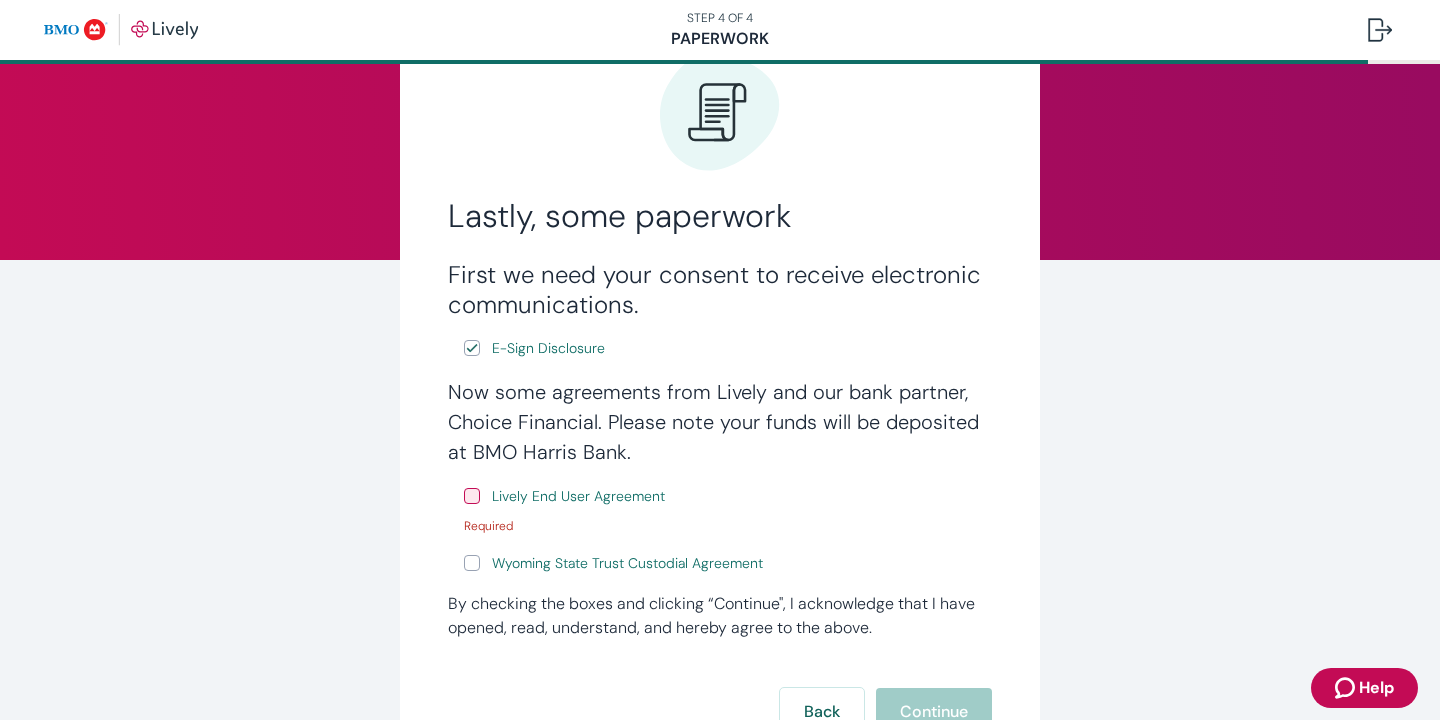 scroll, scrollTop: 154, scrollLeft: 0, axis: vertical 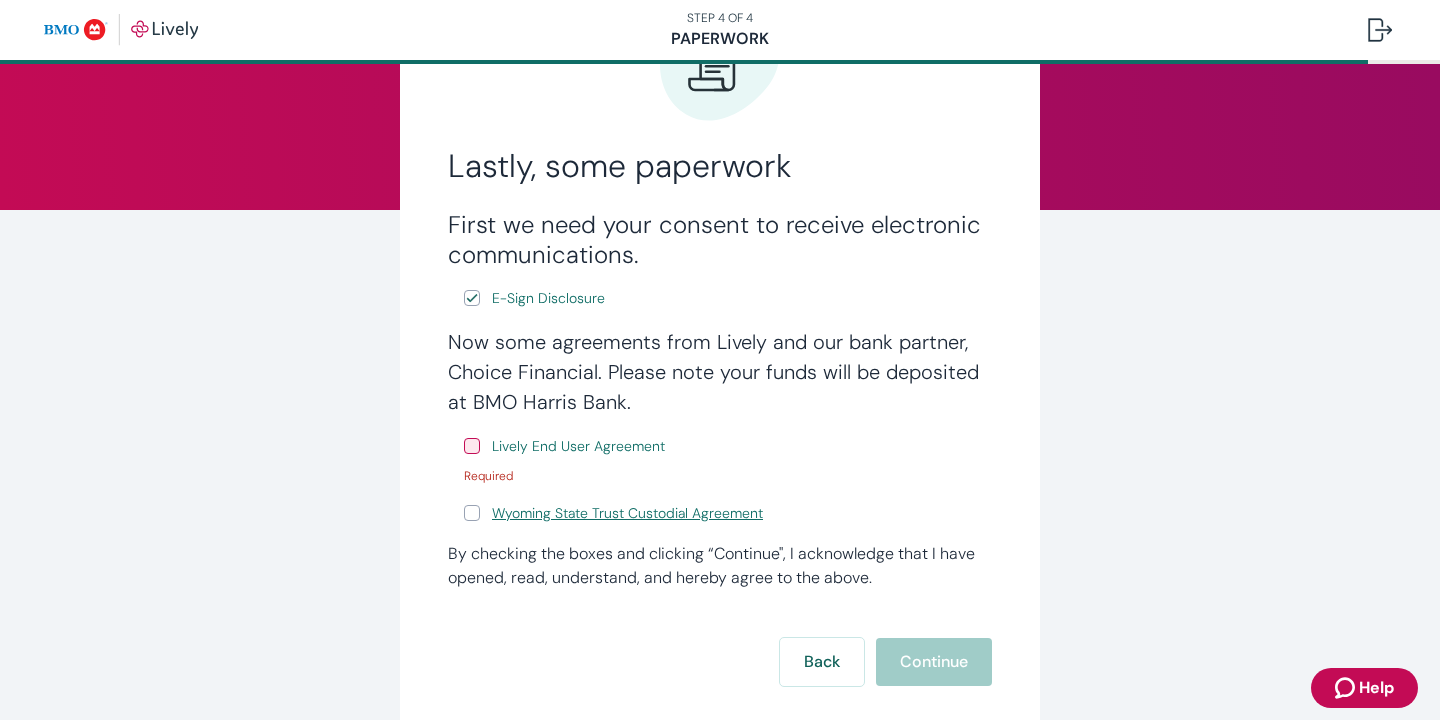 click on "Wyoming State Trust Custodial Agreement" at bounding box center (627, 513) 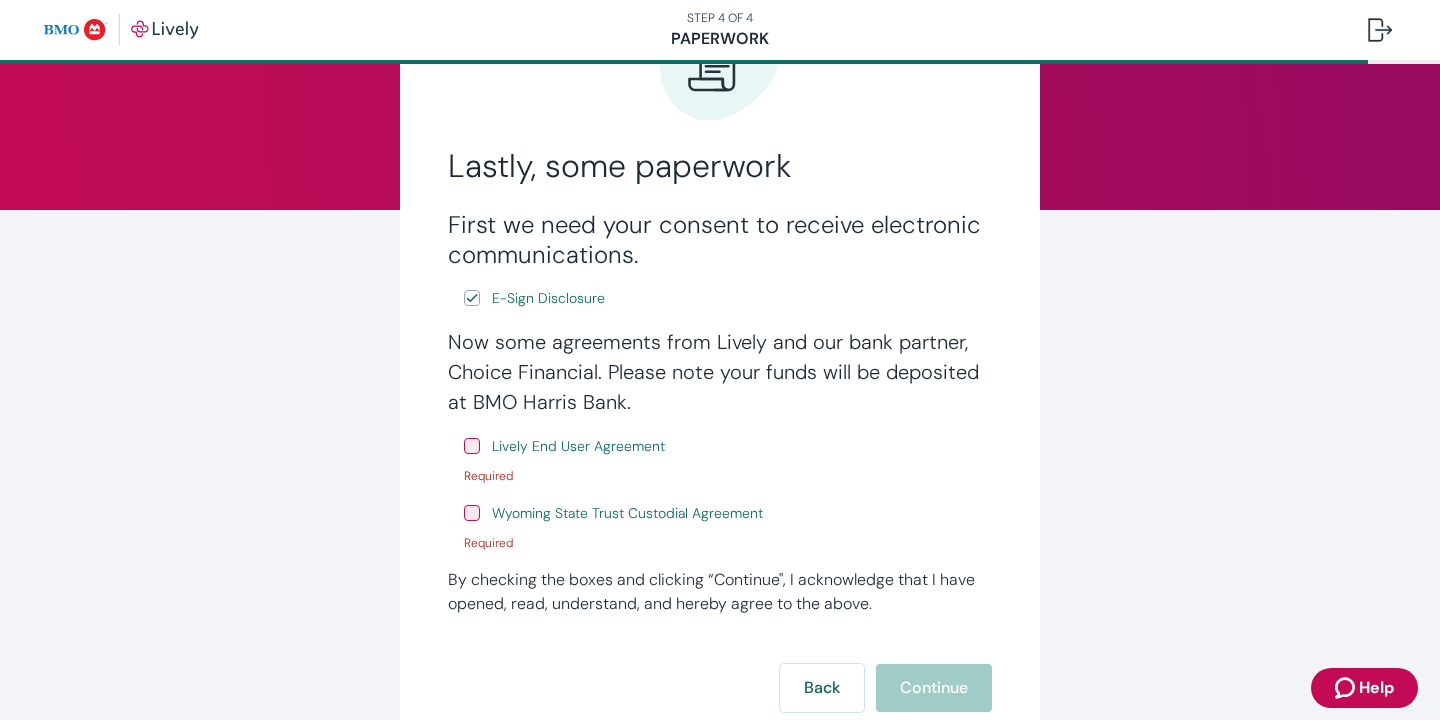 click on "Now some agreements from Lively and our bank partner, Choice Financial. Please note your funds will be deposited at   BMO Harris Bank . Lively End User Agreement Required Wyoming State Trust Custodial Agreement Required" at bounding box center [720, 439] 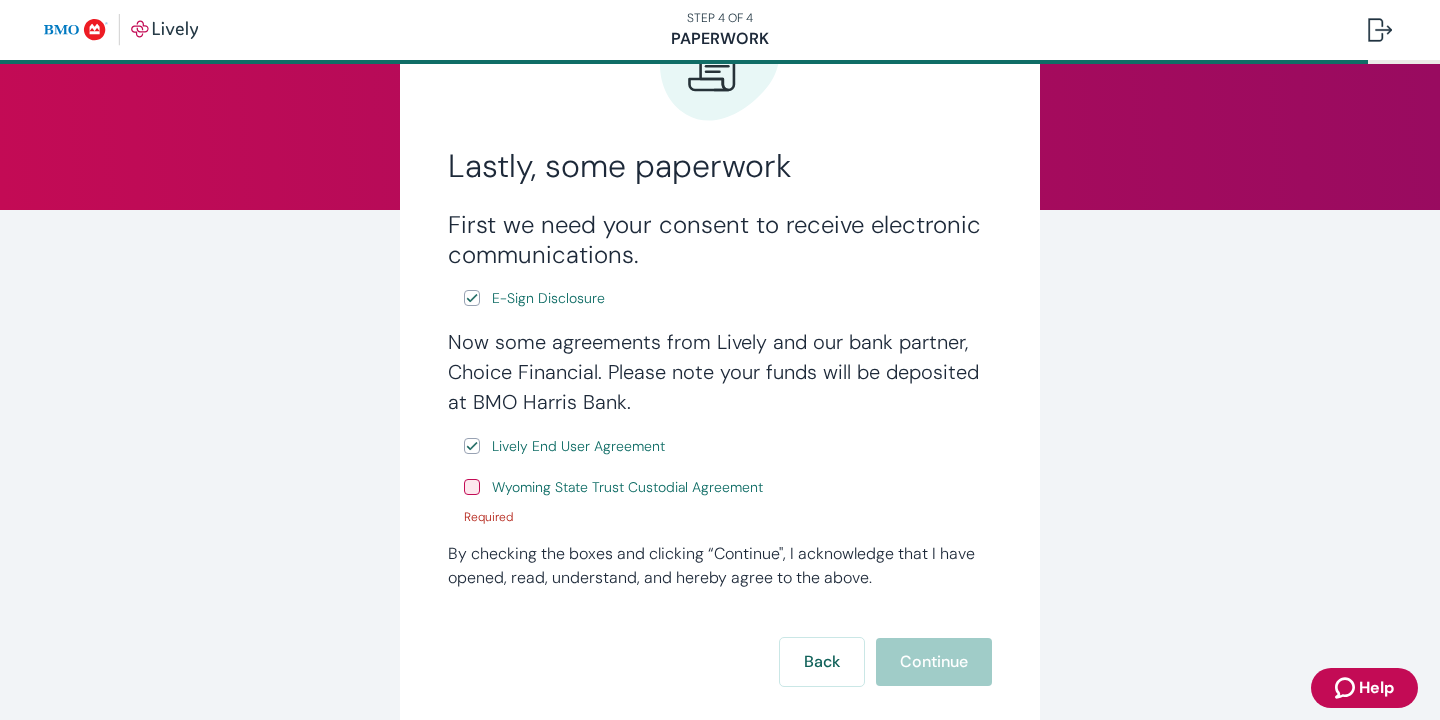 click on "Wyoming State Trust Custodial Agreement Required" at bounding box center (728, 500) 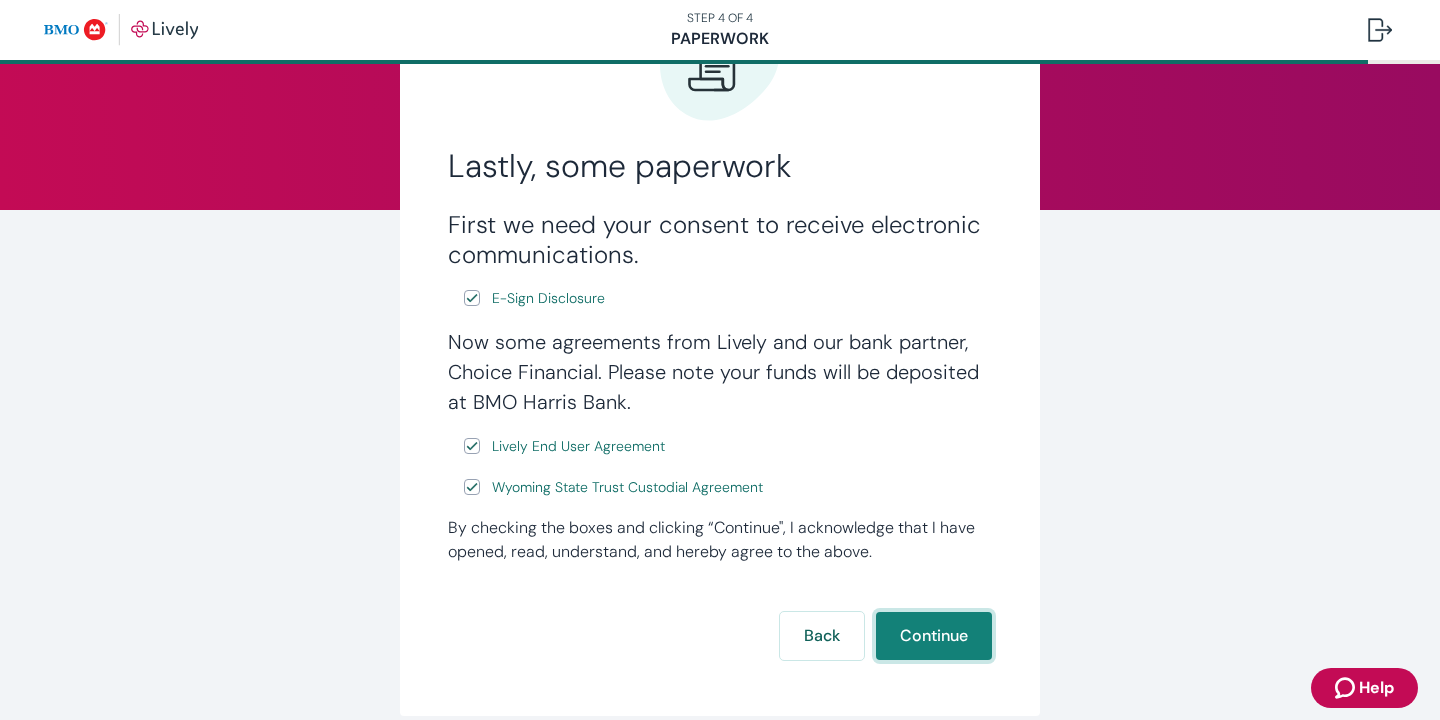 click on "Continue" at bounding box center (934, 636) 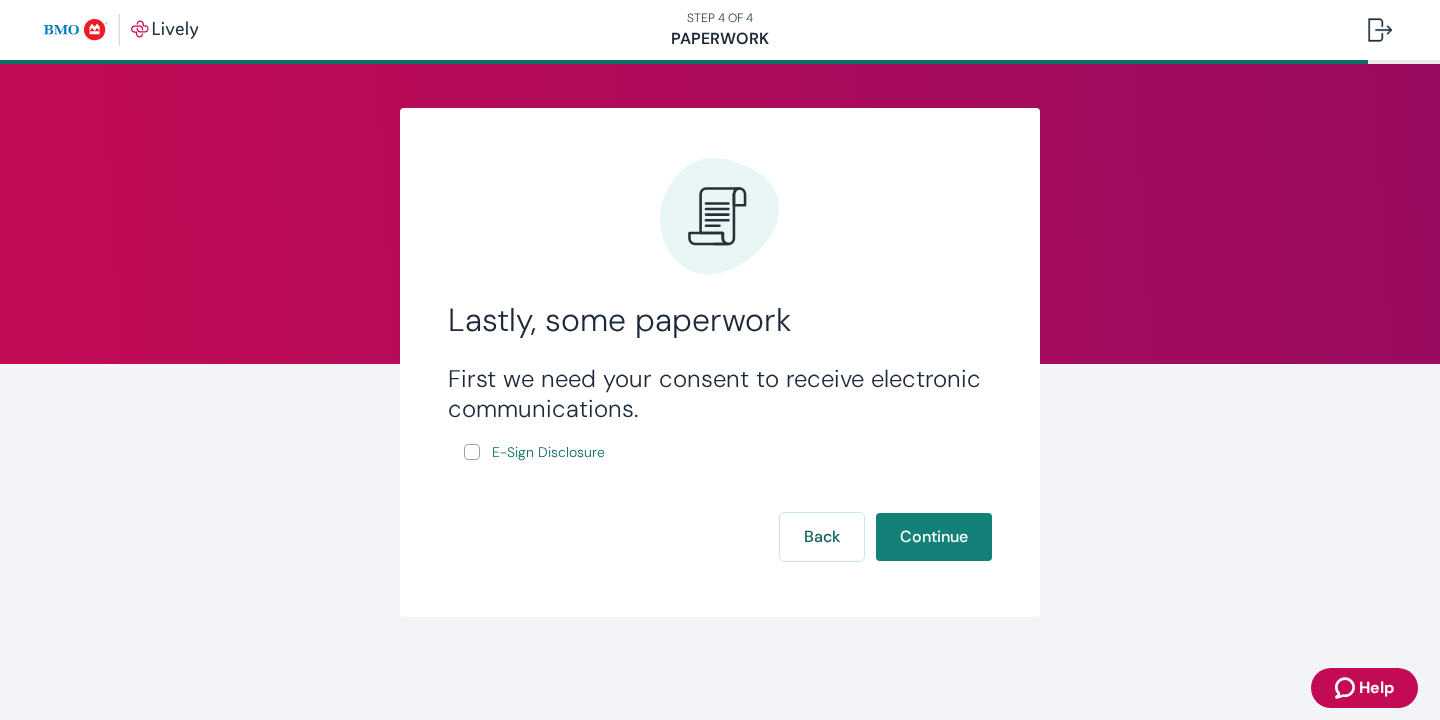 scroll, scrollTop: 0, scrollLeft: 0, axis: both 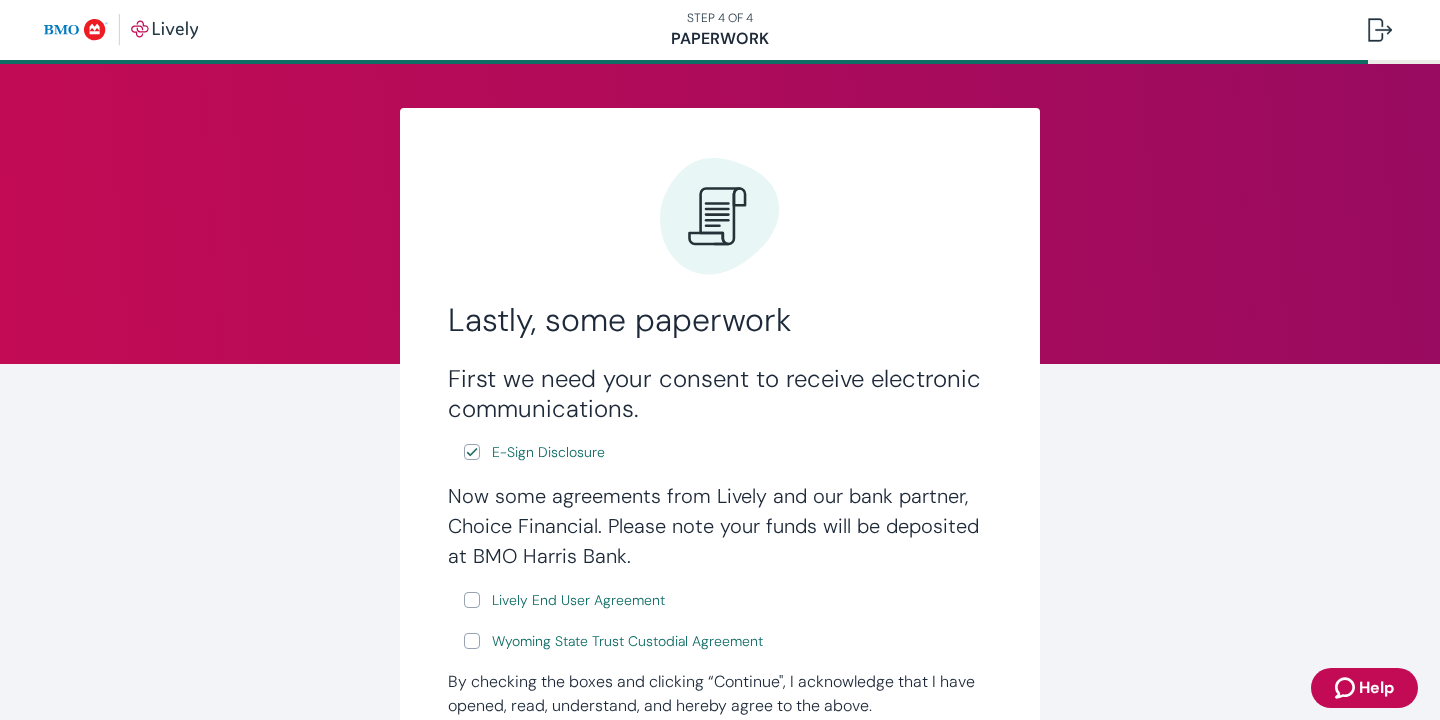 click on "Lively End User Agreement" at bounding box center (472, 600) 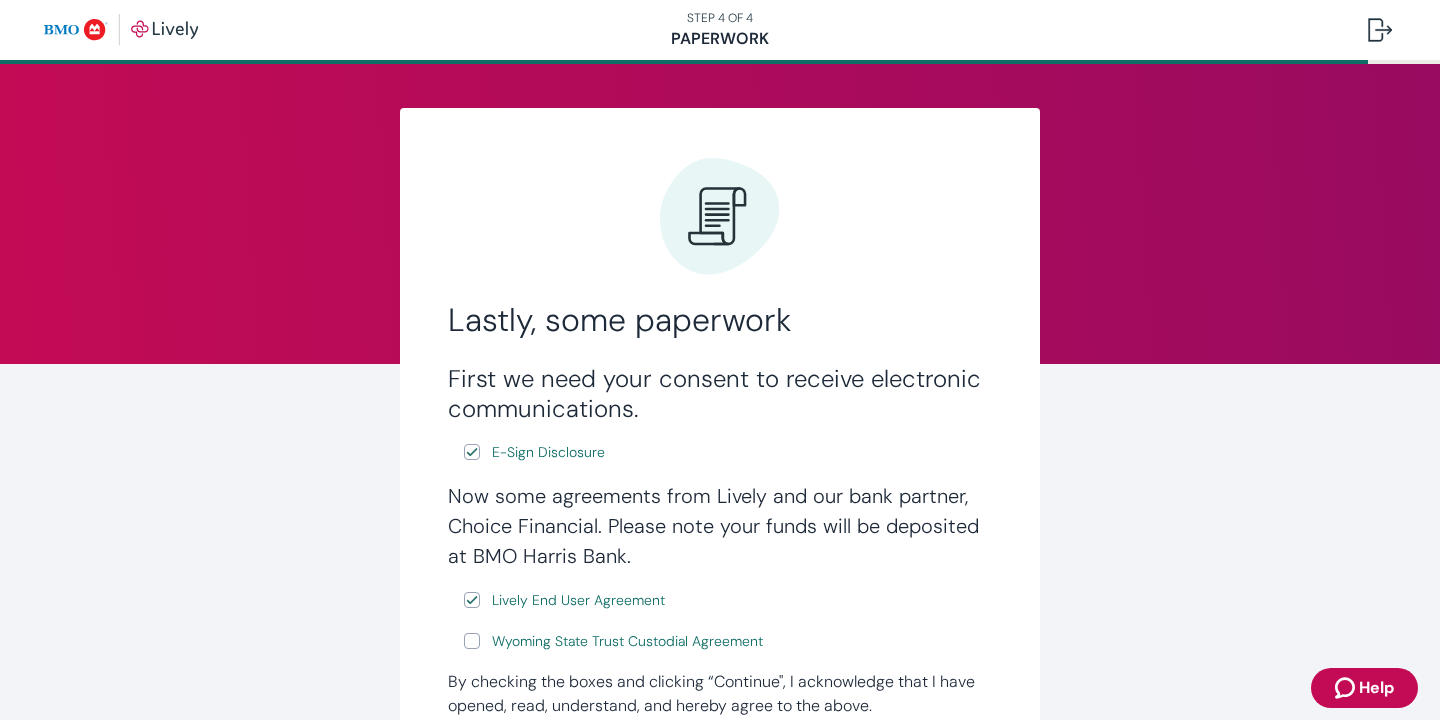 click on "Wyoming State Trust Custodial Agreement" at bounding box center [472, 641] 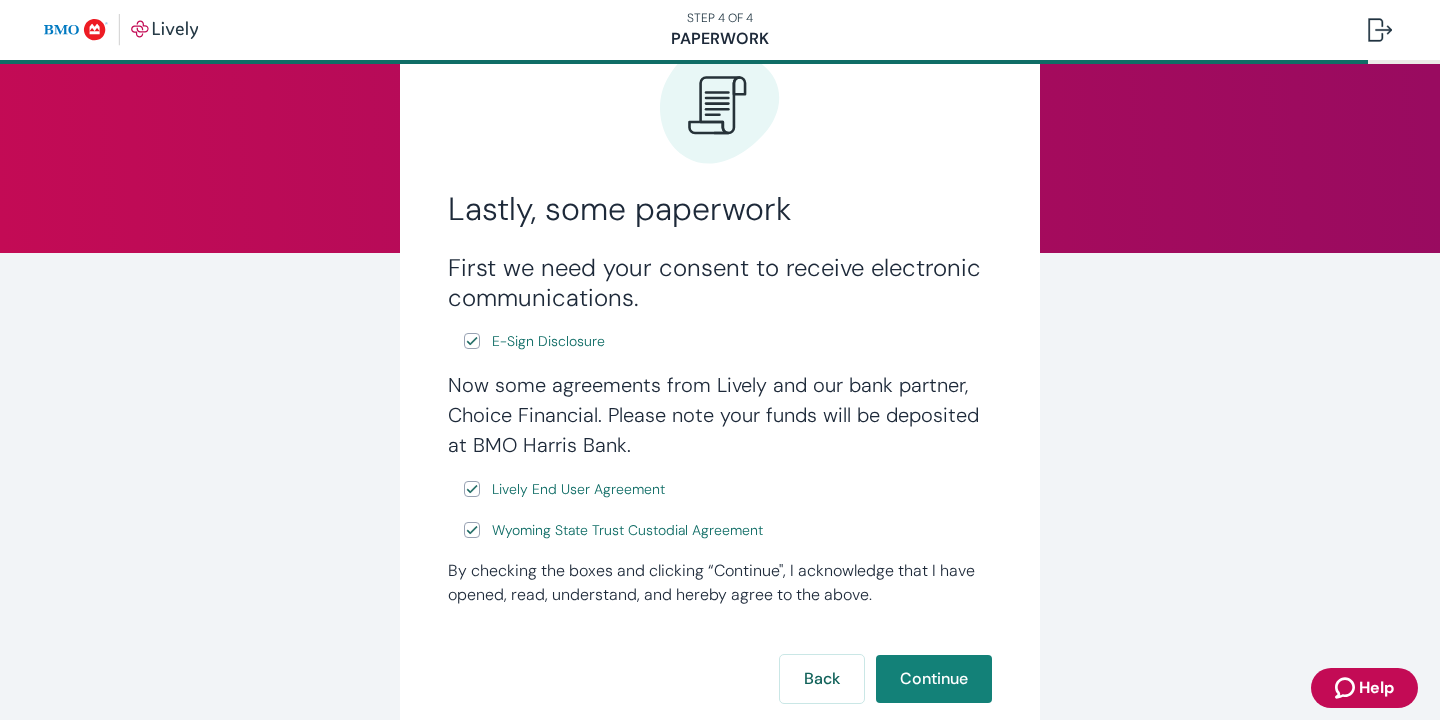 scroll, scrollTop: 117, scrollLeft: 0, axis: vertical 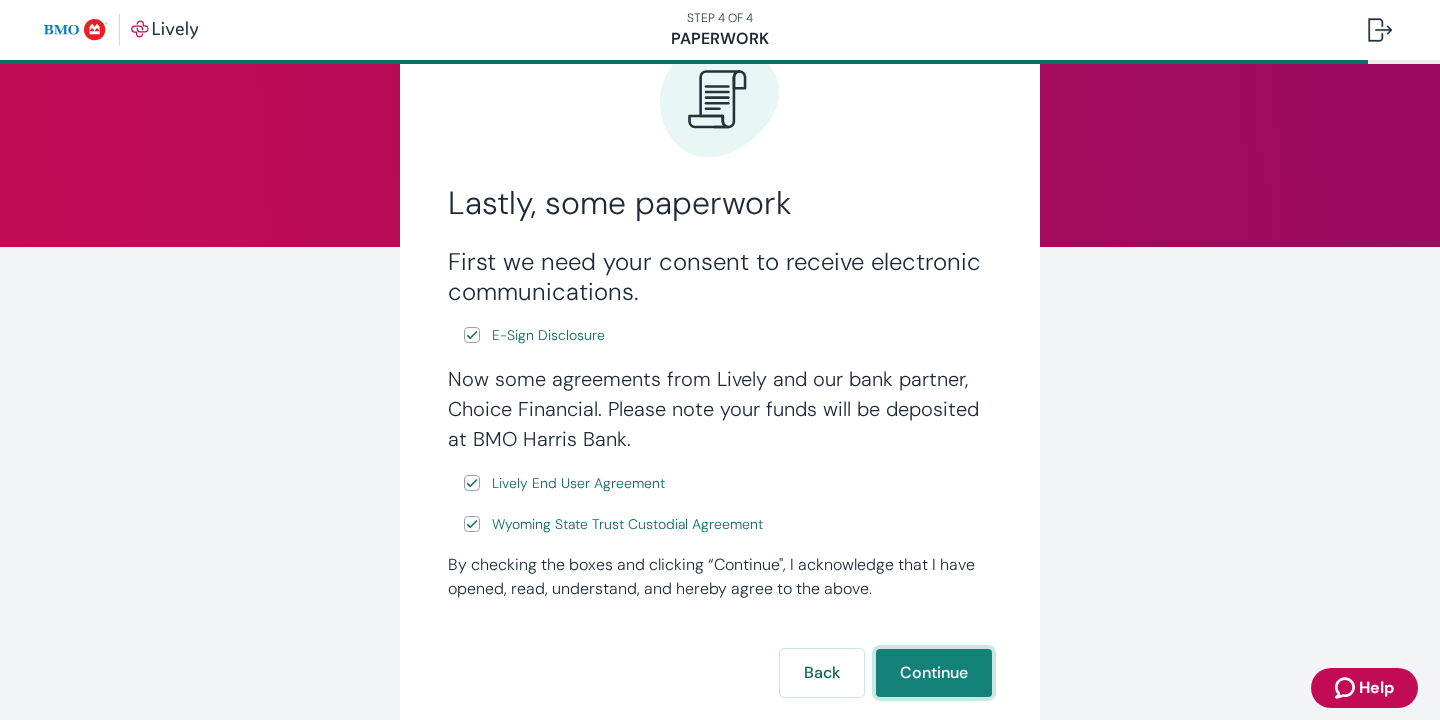 click on "Continue" at bounding box center (934, 673) 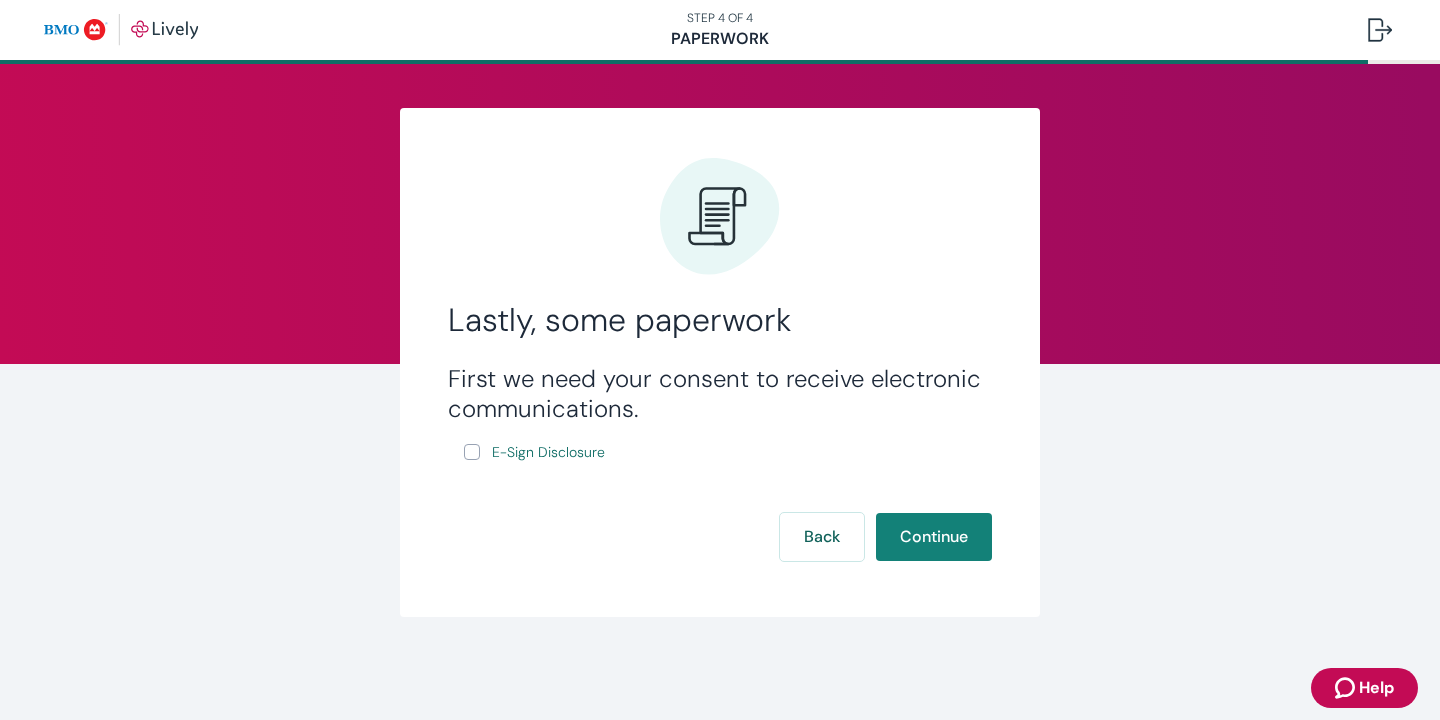 scroll, scrollTop: 0, scrollLeft: 0, axis: both 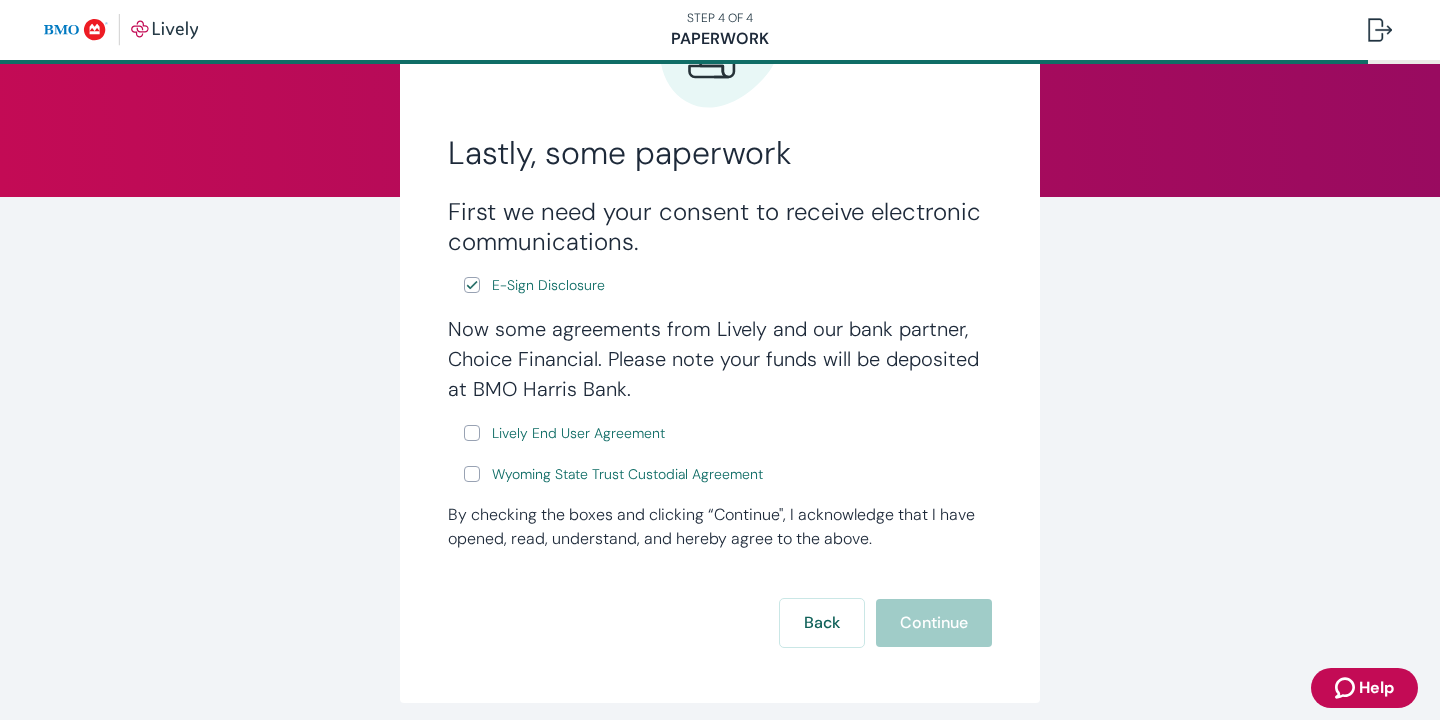 click on "Lively End User Agreement" at bounding box center (472, 433) 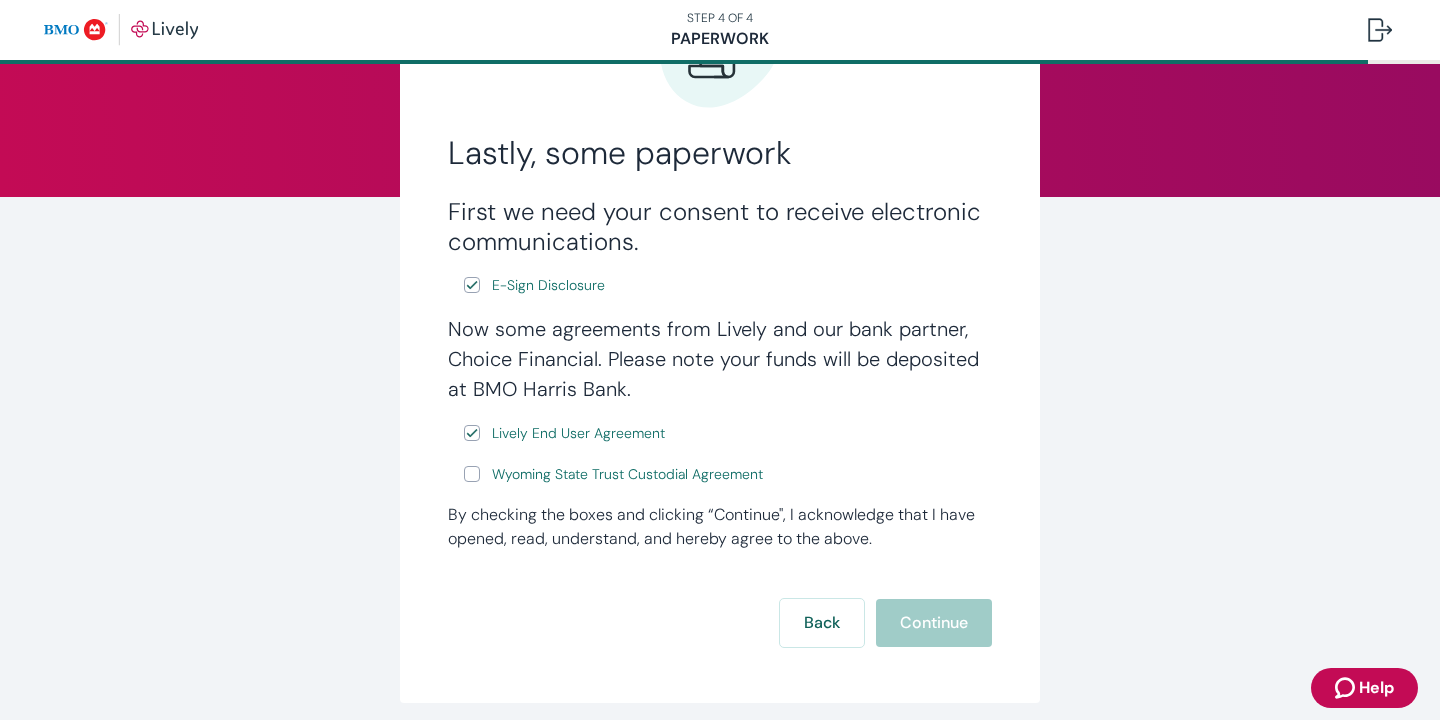 click on "Wyoming State Trust Custodial Agreement" at bounding box center (472, 474) 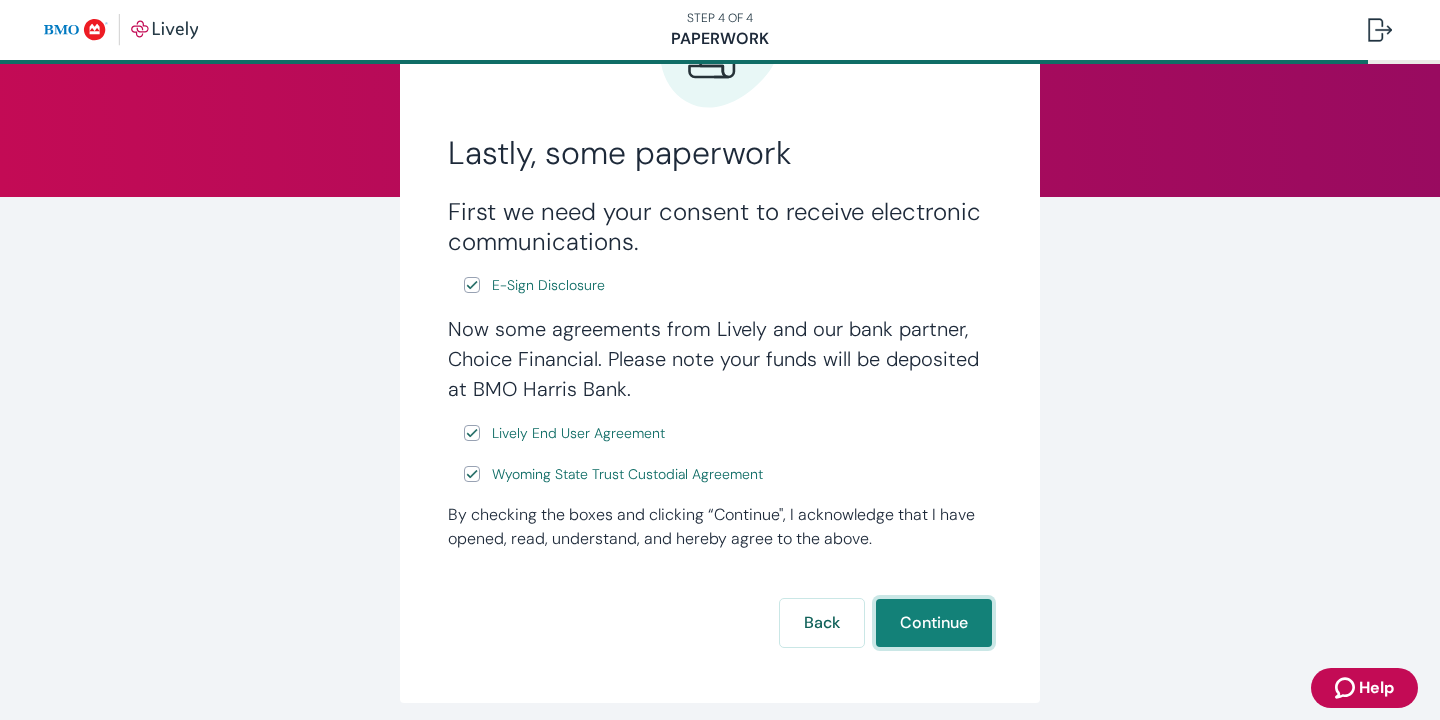 click on "Continue" at bounding box center (934, 623) 